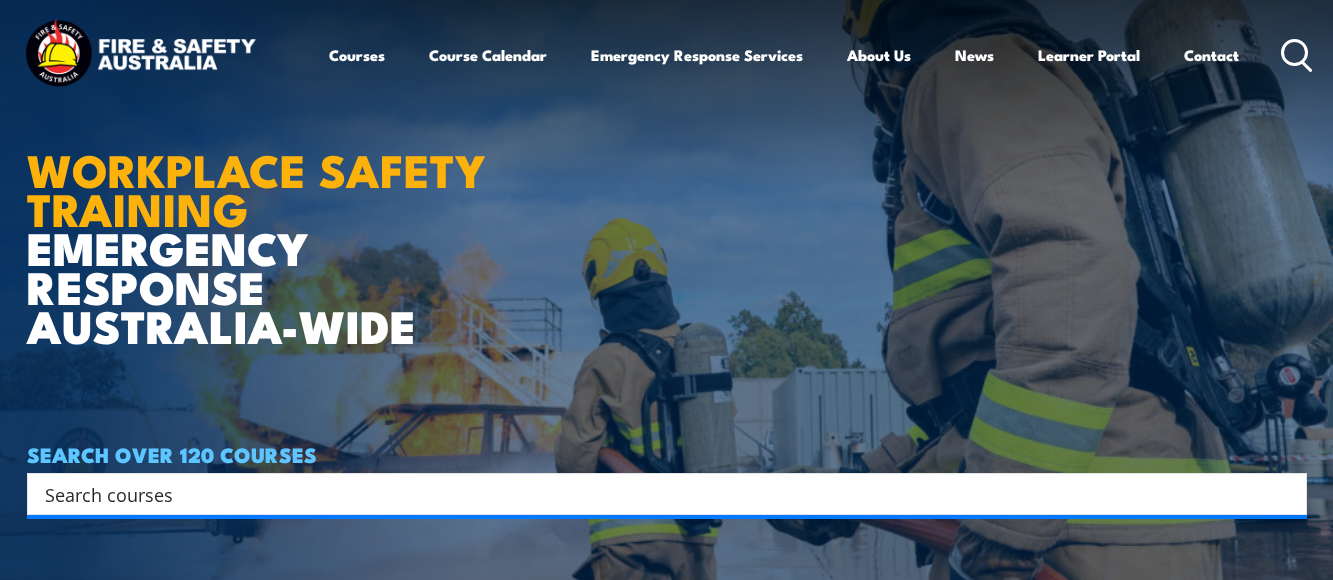 scroll, scrollTop: 0, scrollLeft: 0, axis: both 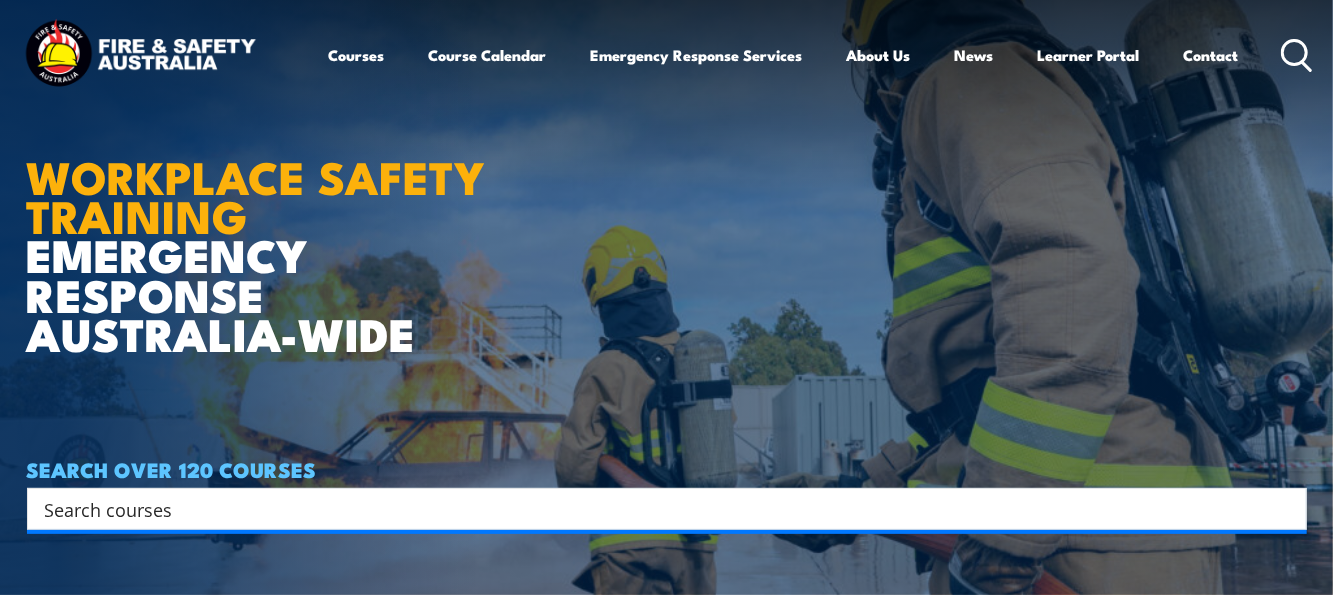 click at bounding box center [654, 509] 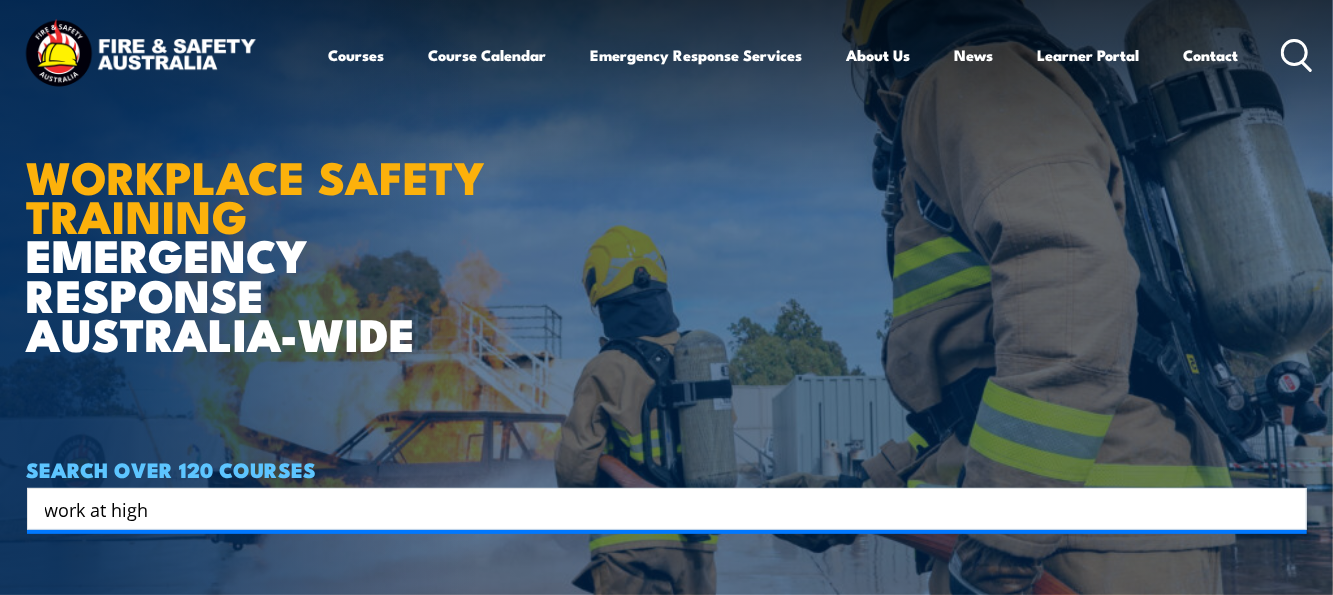 type on "work at high" 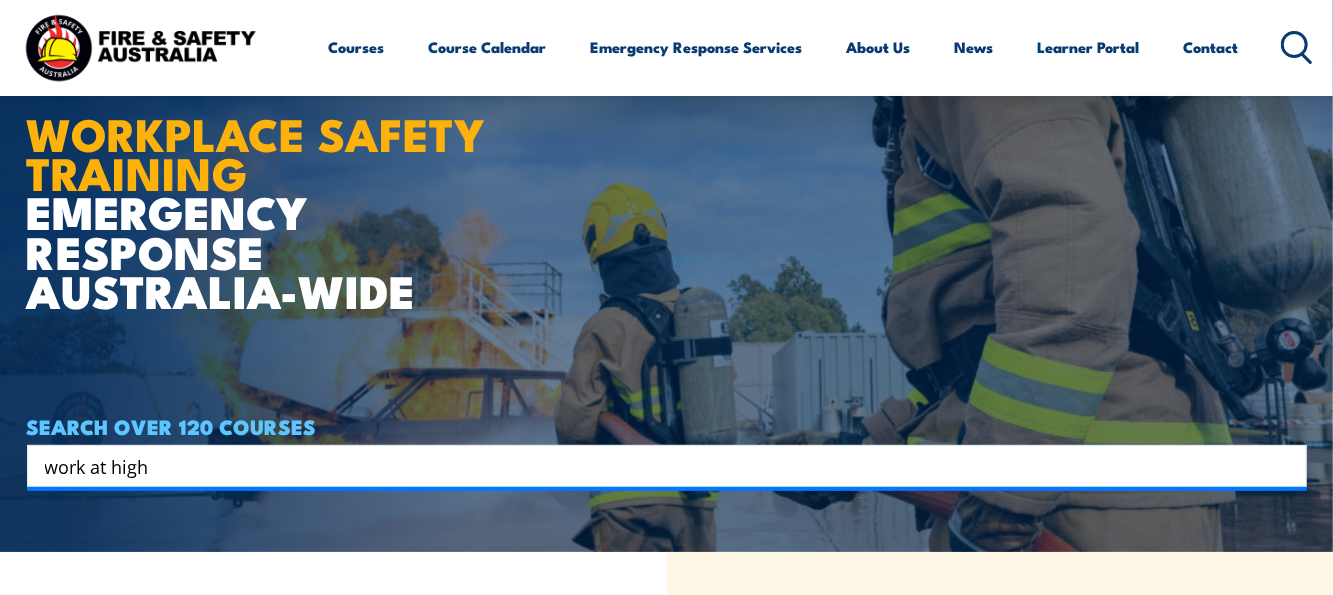 scroll, scrollTop: 0, scrollLeft: 0, axis: both 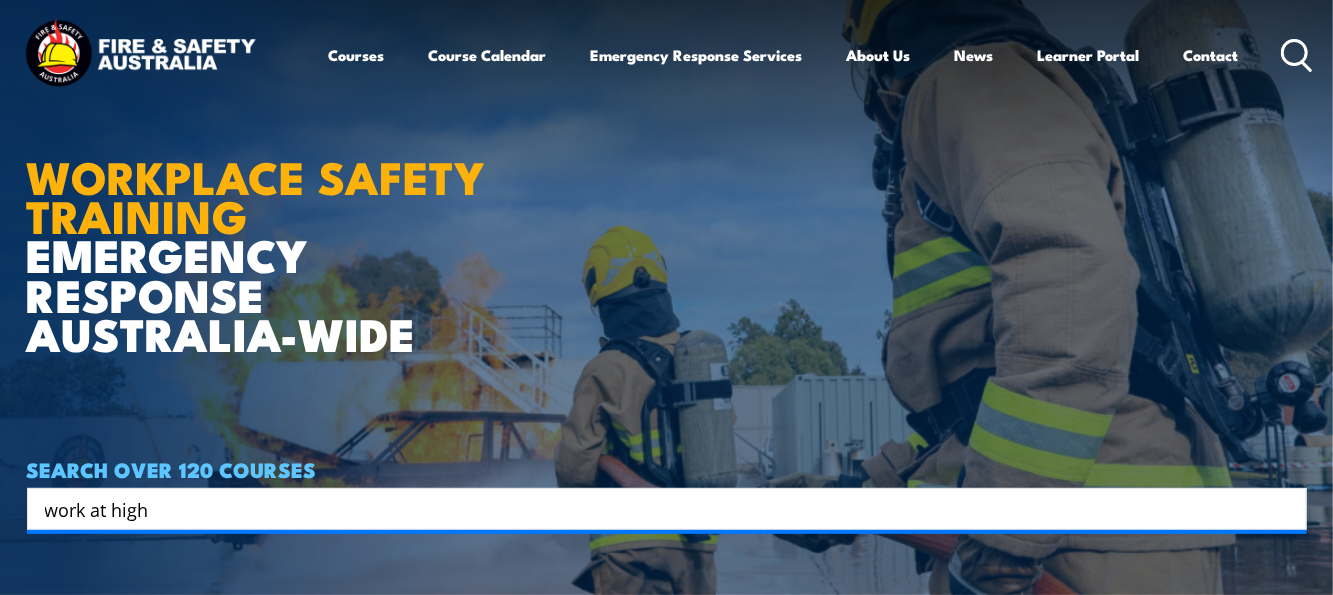 click on "work at high" at bounding box center [654, 509] 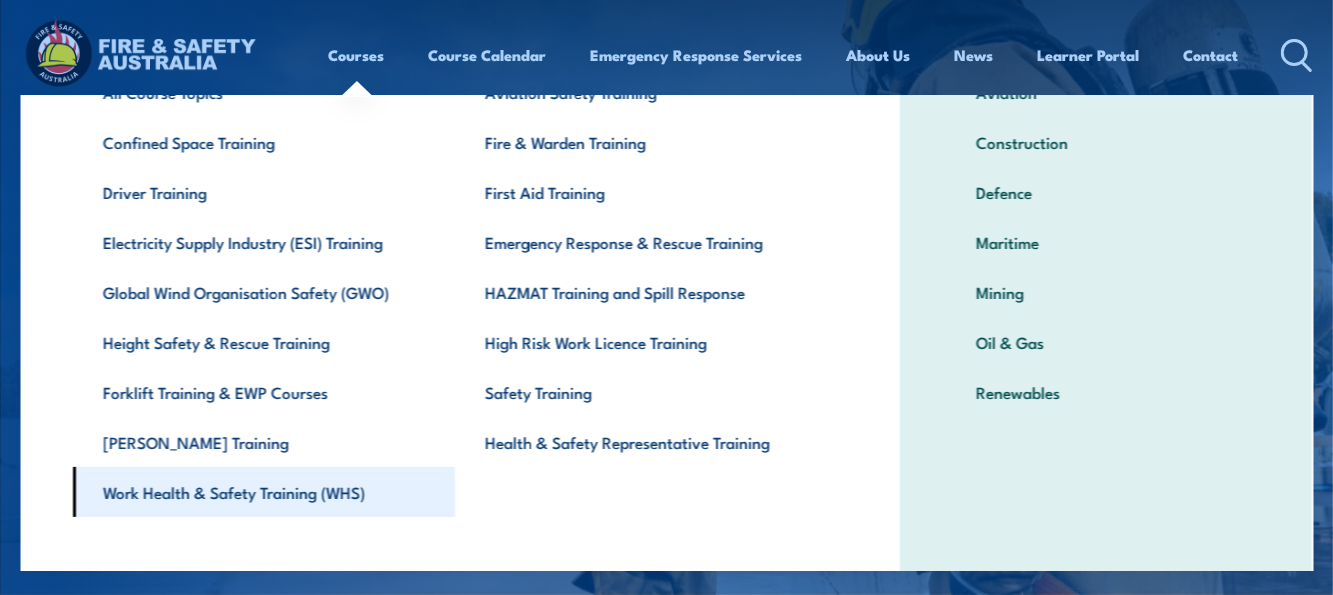 scroll, scrollTop: 156, scrollLeft: 0, axis: vertical 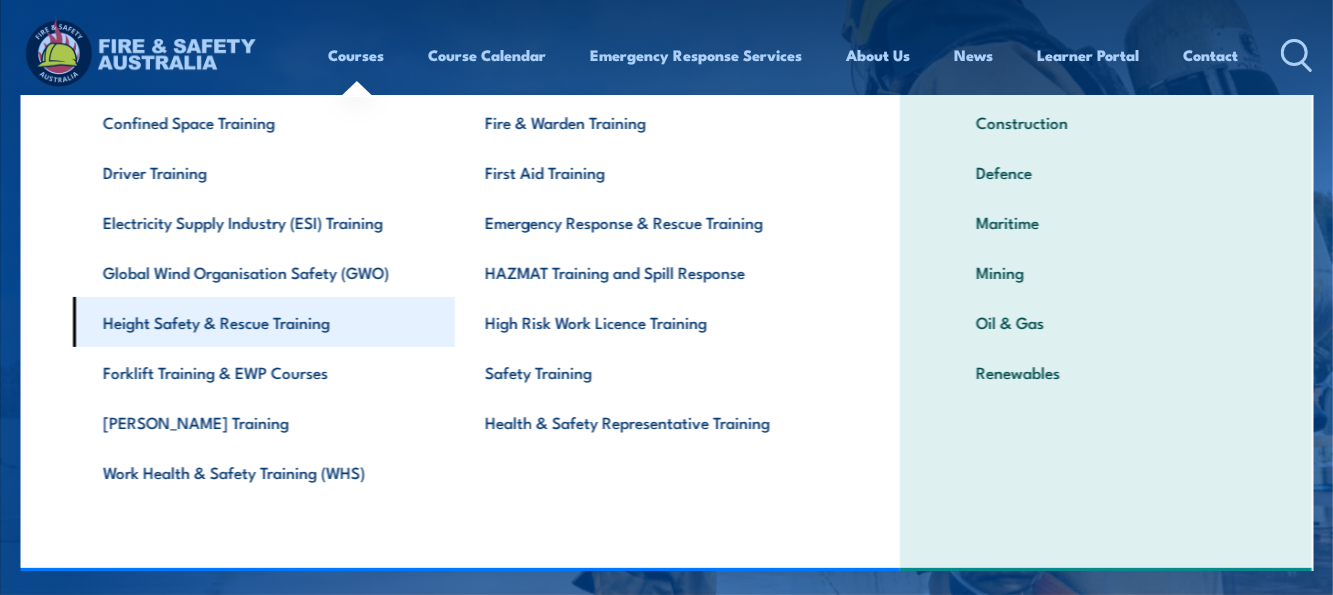 click on "Height Safety & Rescue Training" at bounding box center [264, 322] 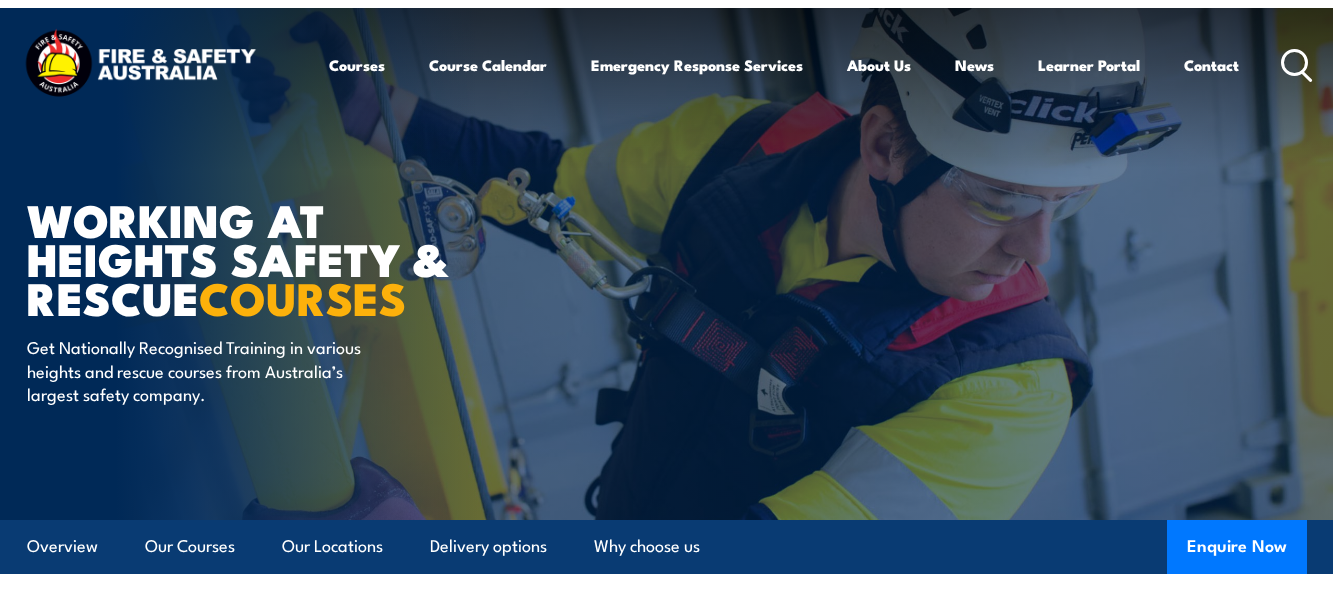 scroll, scrollTop: 0, scrollLeft: 0, axis: both 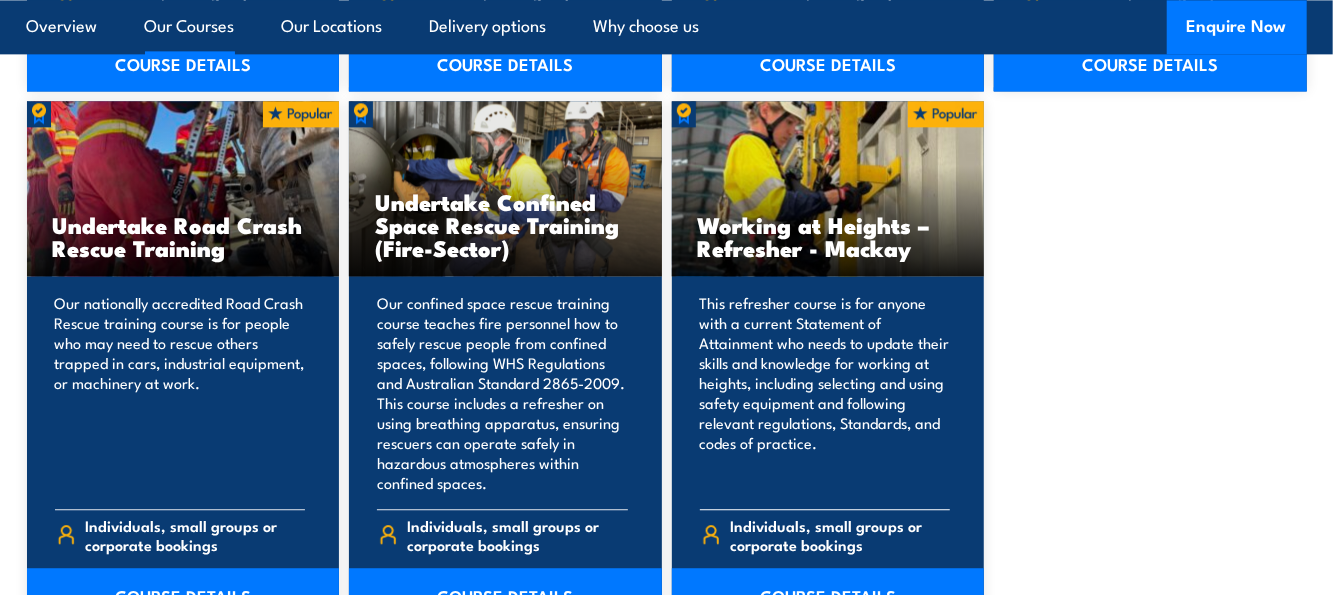 click on "Working at Heights – Refresher - Mackay" at bounding box center [828, 236] 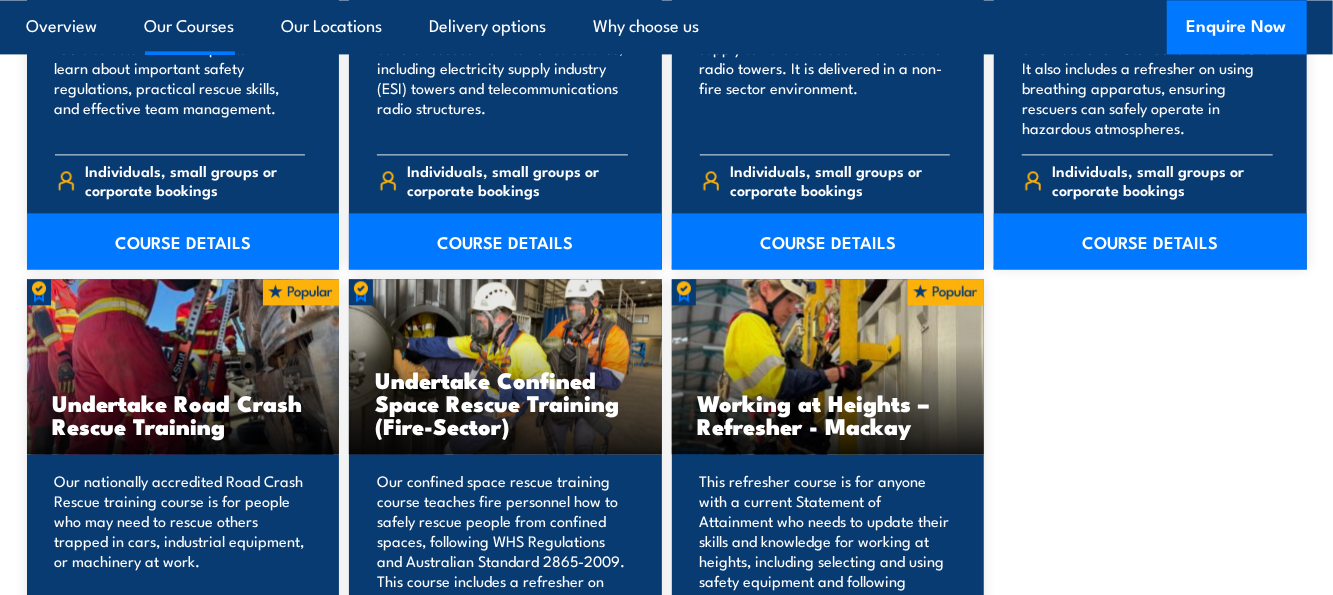 scroll, scrollTop: 2400, scrollLeft: 0, axis: vertical 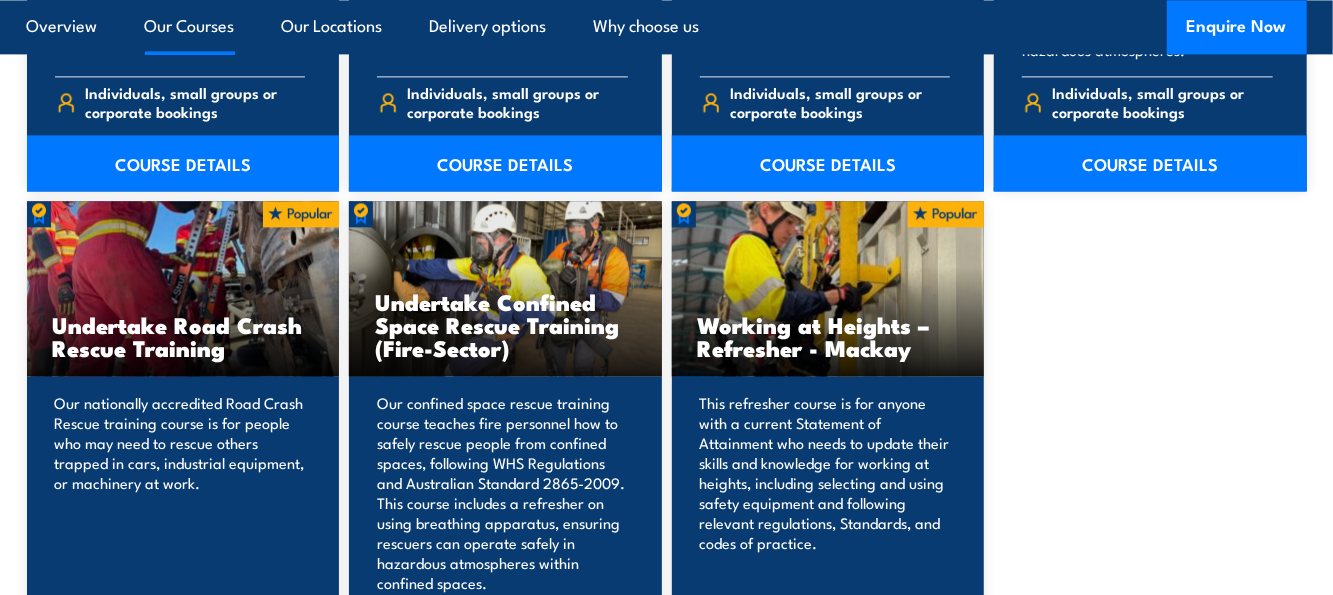 click on "Working at Heights – Refresher - Mackay" at bounding box center [828, 336] 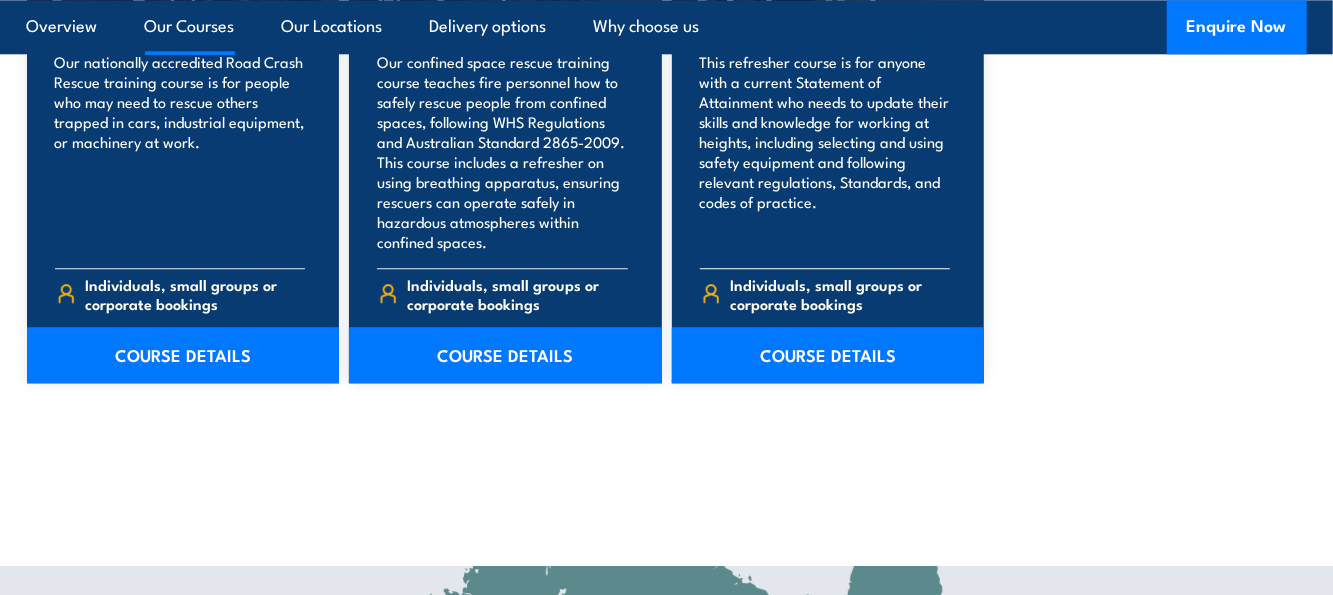 scroll, scrollTop: 2800, scrollLeft: 0, axis: vertical 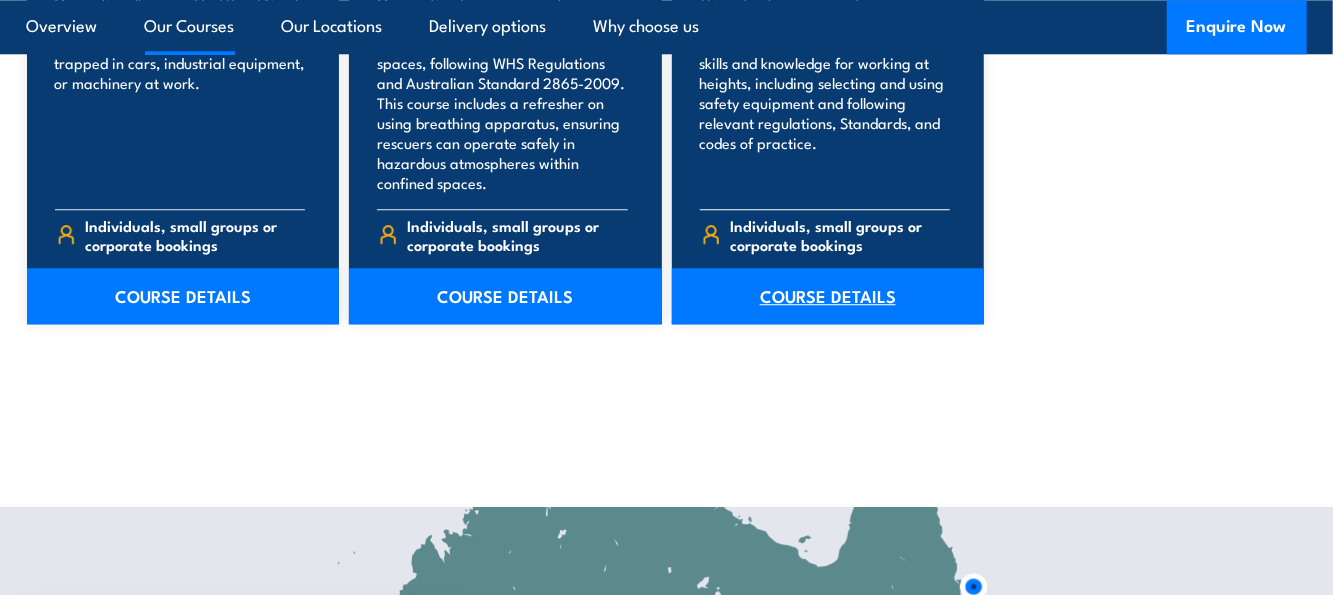 click on "COURSE DETAILS" at bounding box center [828, 296] 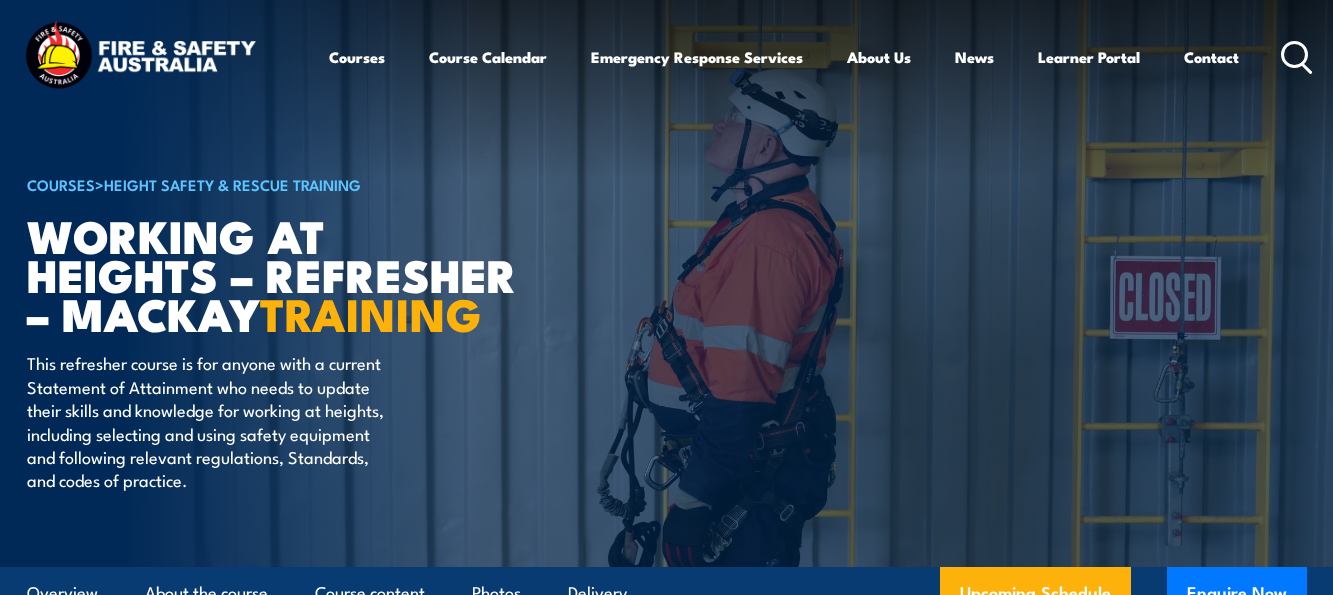 scroll, scrollTop: 0, scrollLeft: 0, axis: both 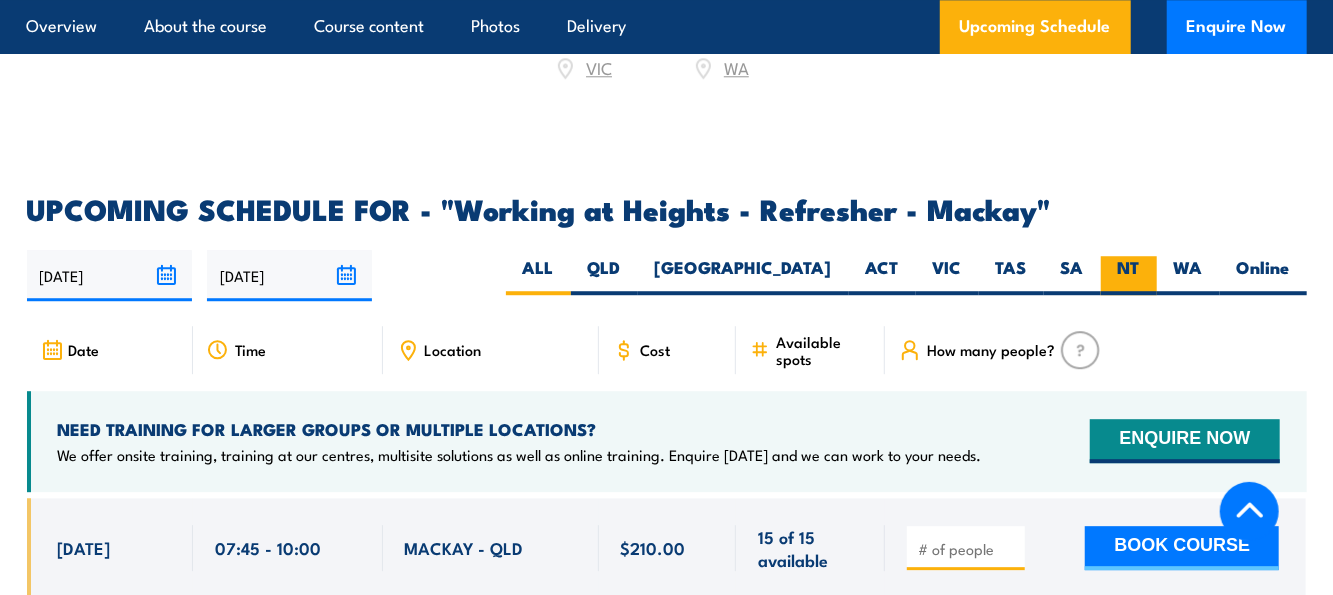 click on "NT" at bounding box center (1129, 275) 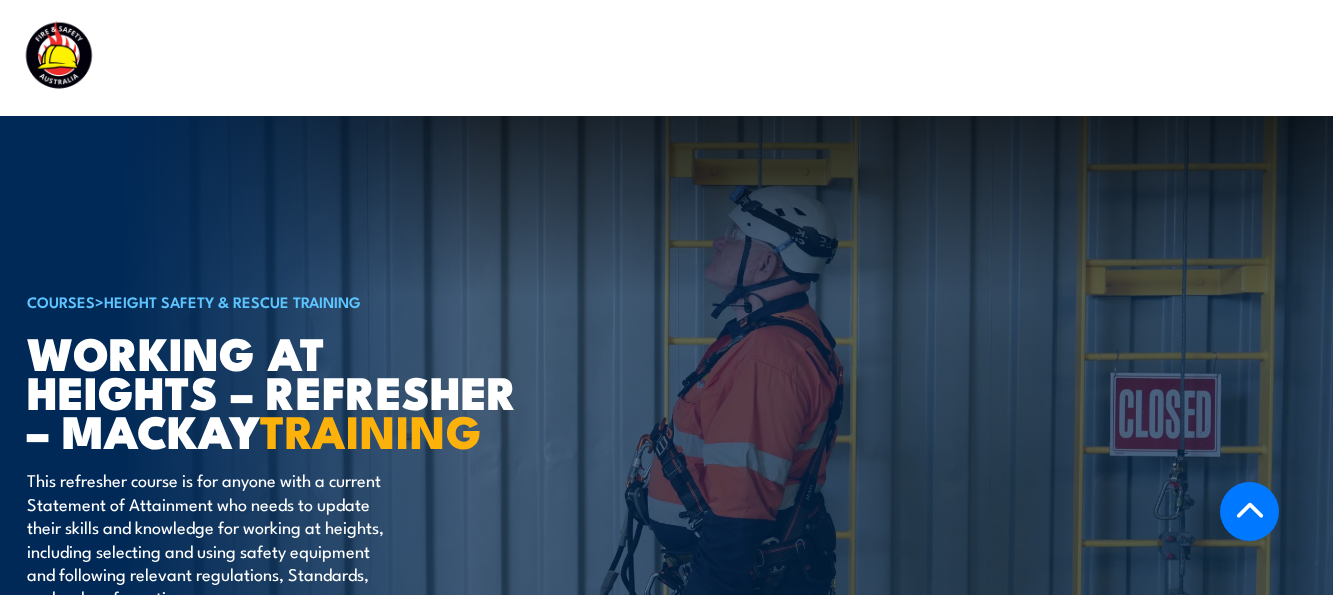 scroll, scrollTop: 1915, scrollLeft: 0, axis: vertical 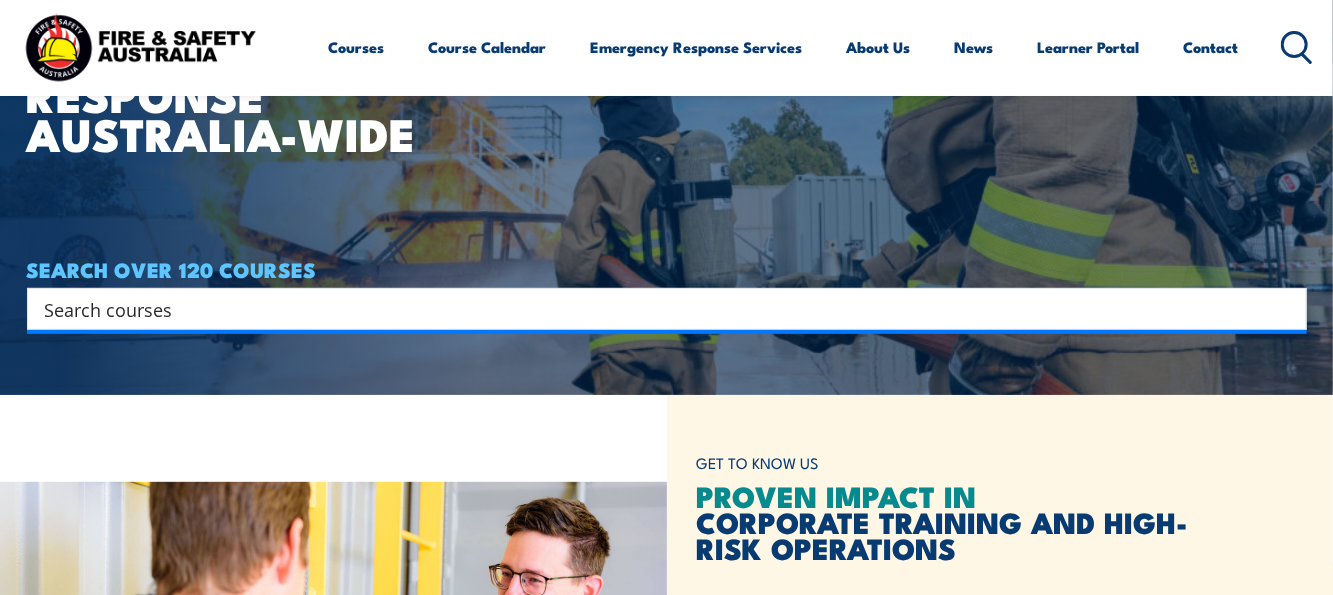 click at bounding box center (654, 309) 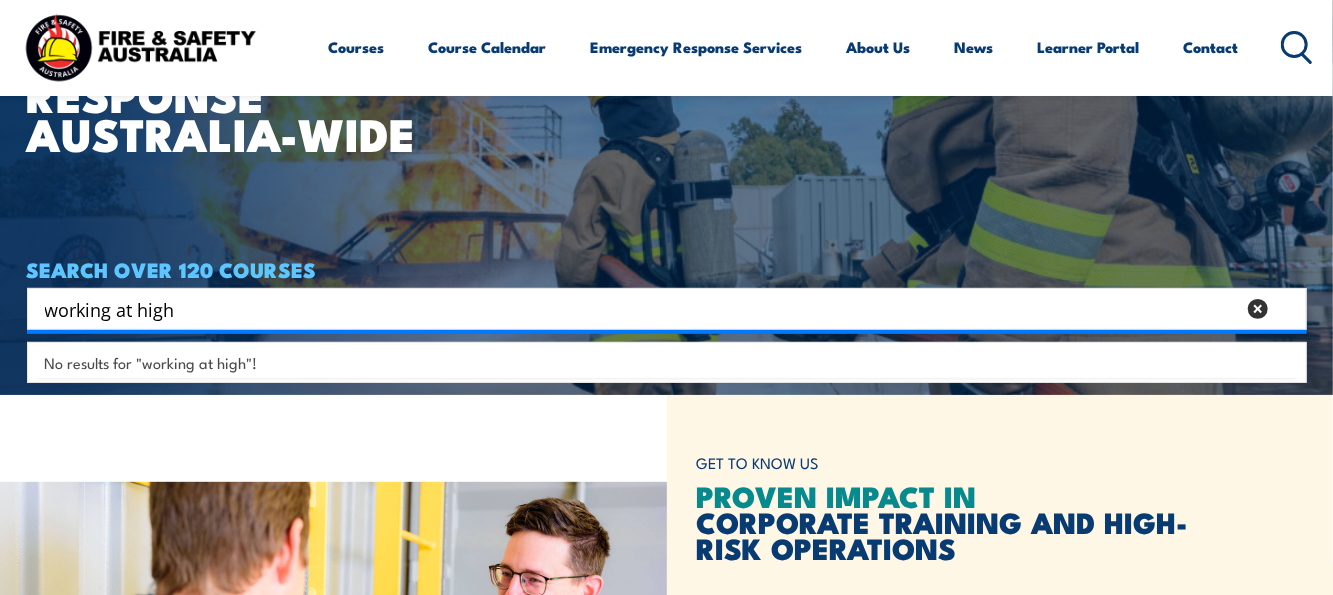 type on "working at high" 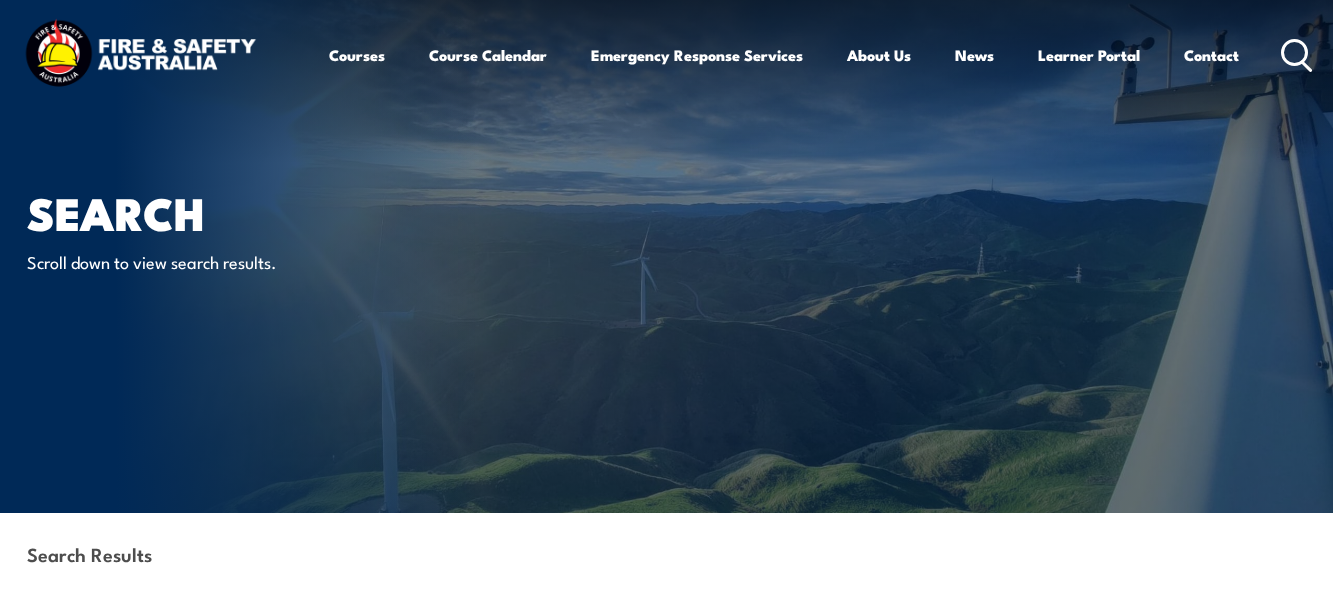 scroll, scrollTop: 0, scrollLeft: 0, axis: both 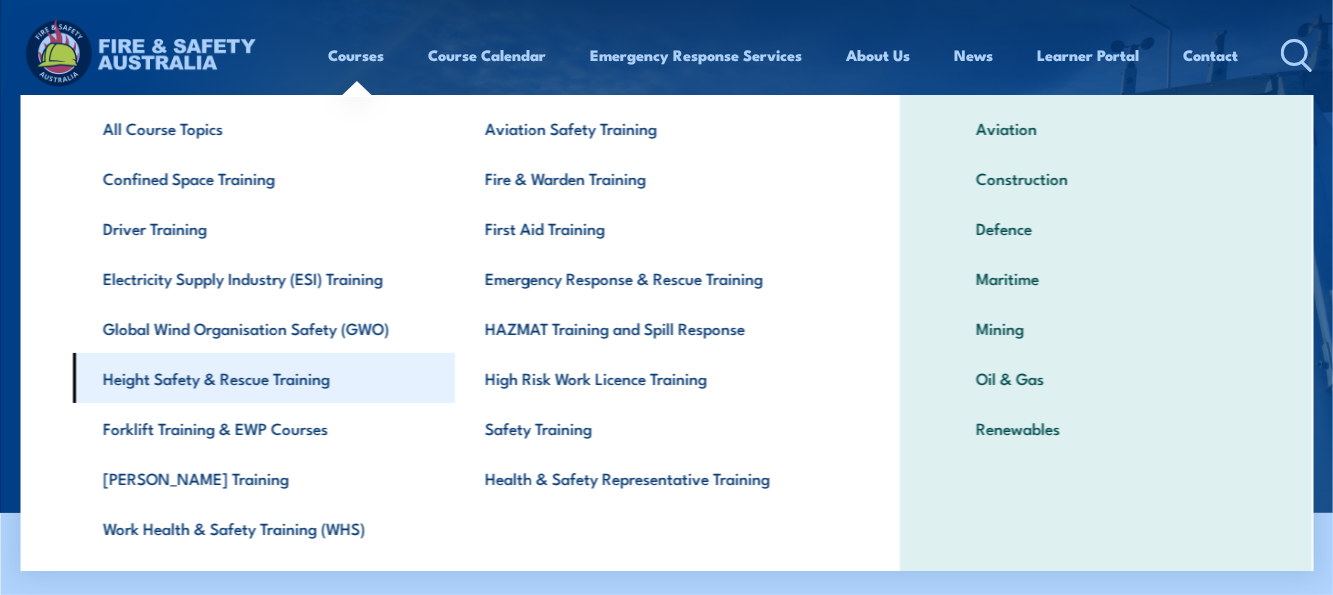 click on "Height Safety & Rescue Training" at bounding box center (264, 378) 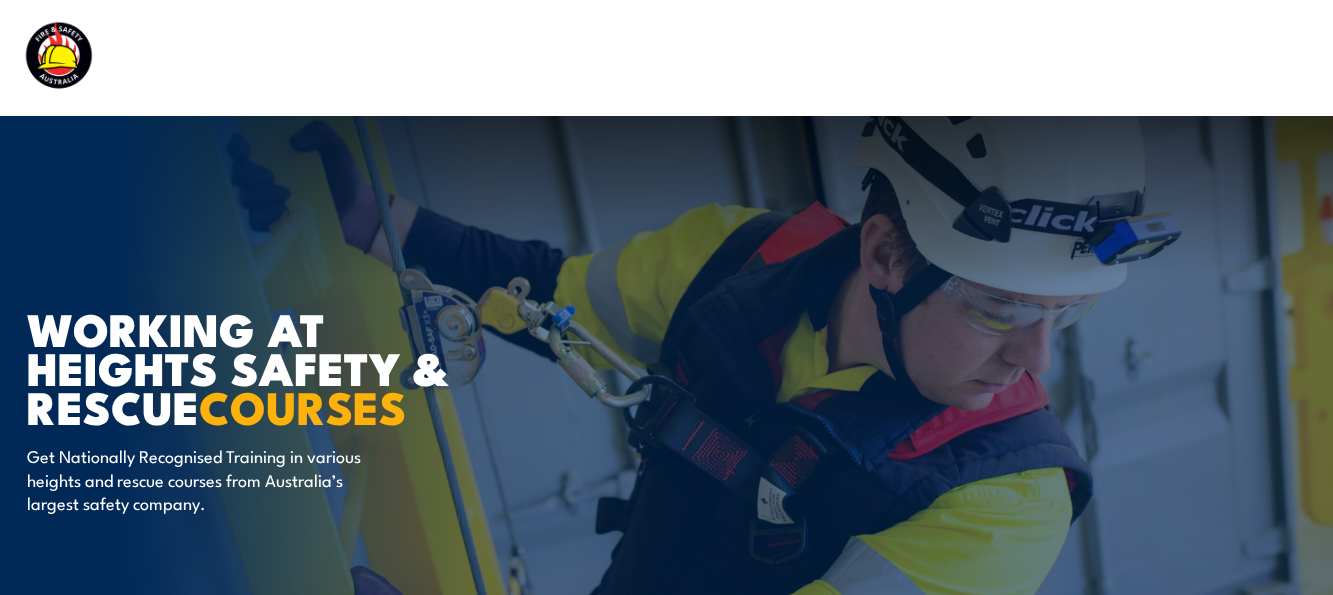 scroll, scrollTop: 0, scrollLeft: 0, axis: both 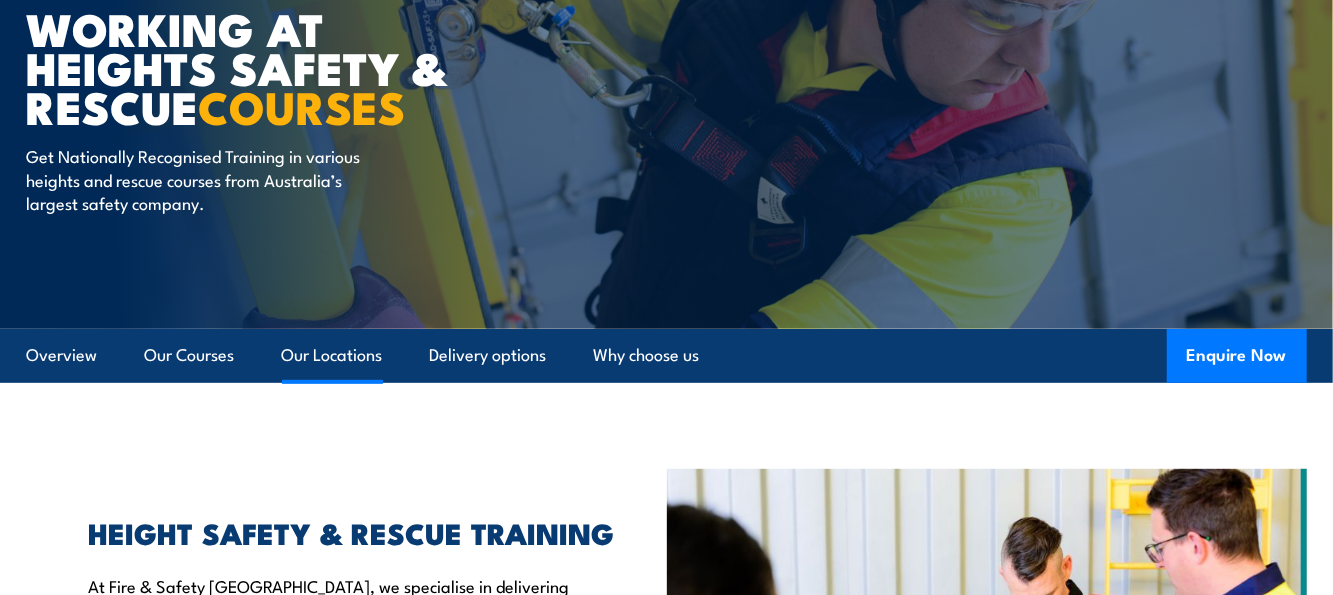 click on "Our Locations" at bounding box center (332, 355) 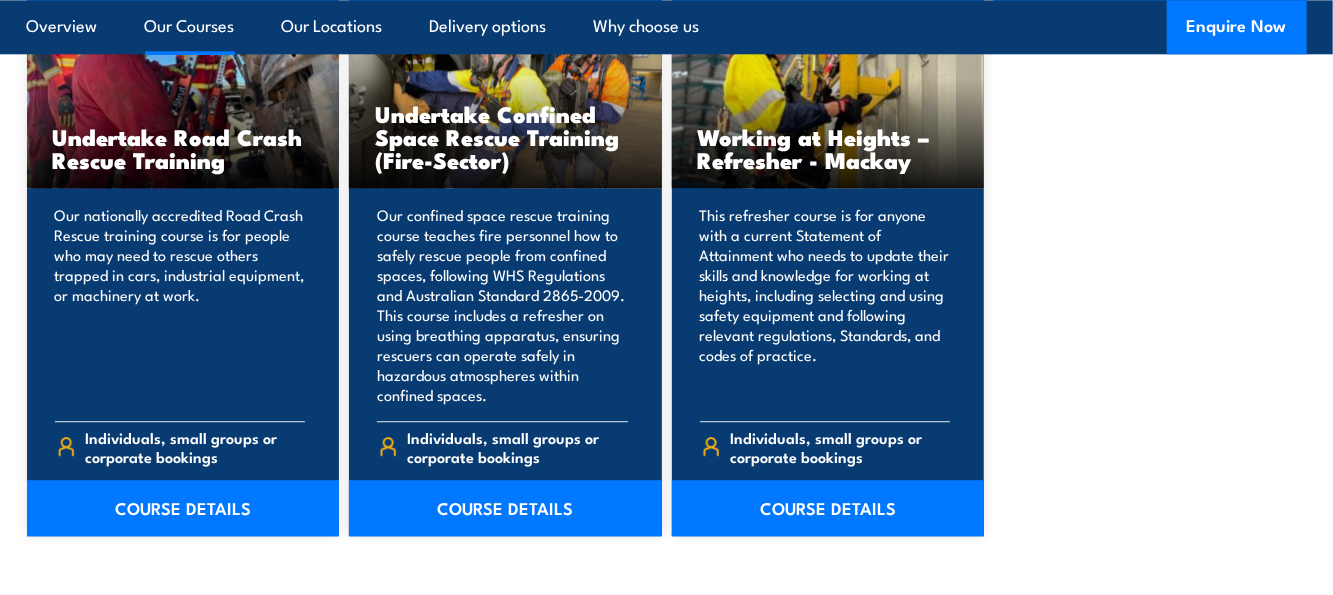 scroll, scrollTop: 3298, scrollLeft: 0, axis: vertical 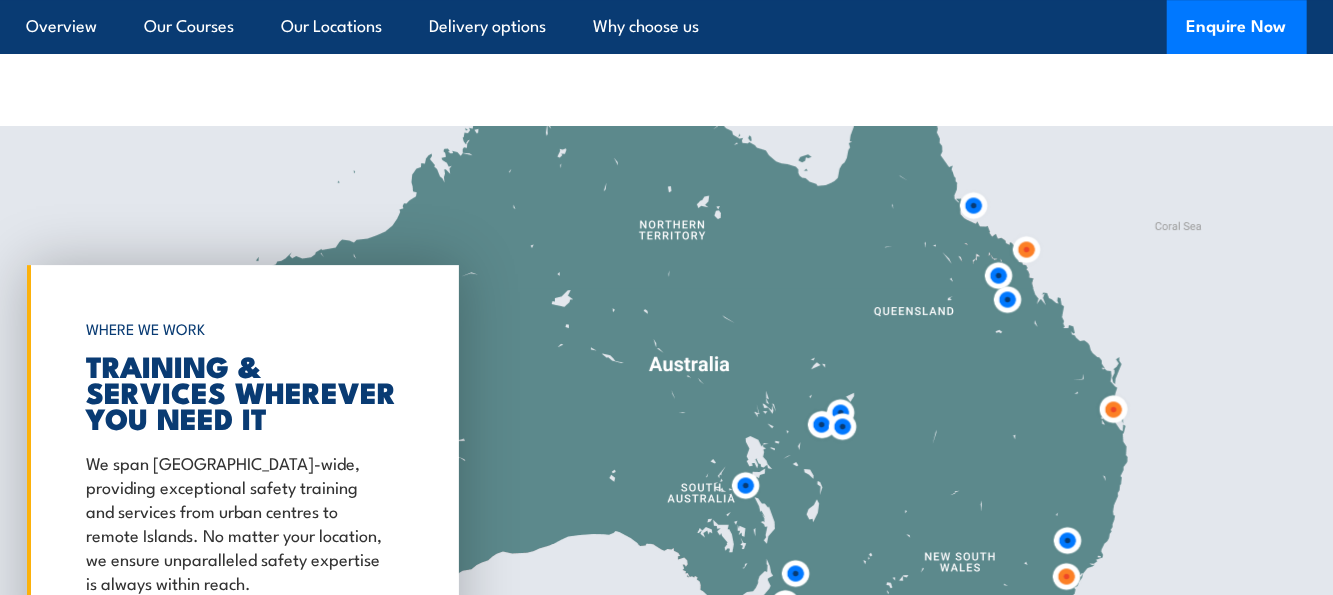 click at bounding box center (666, 459) 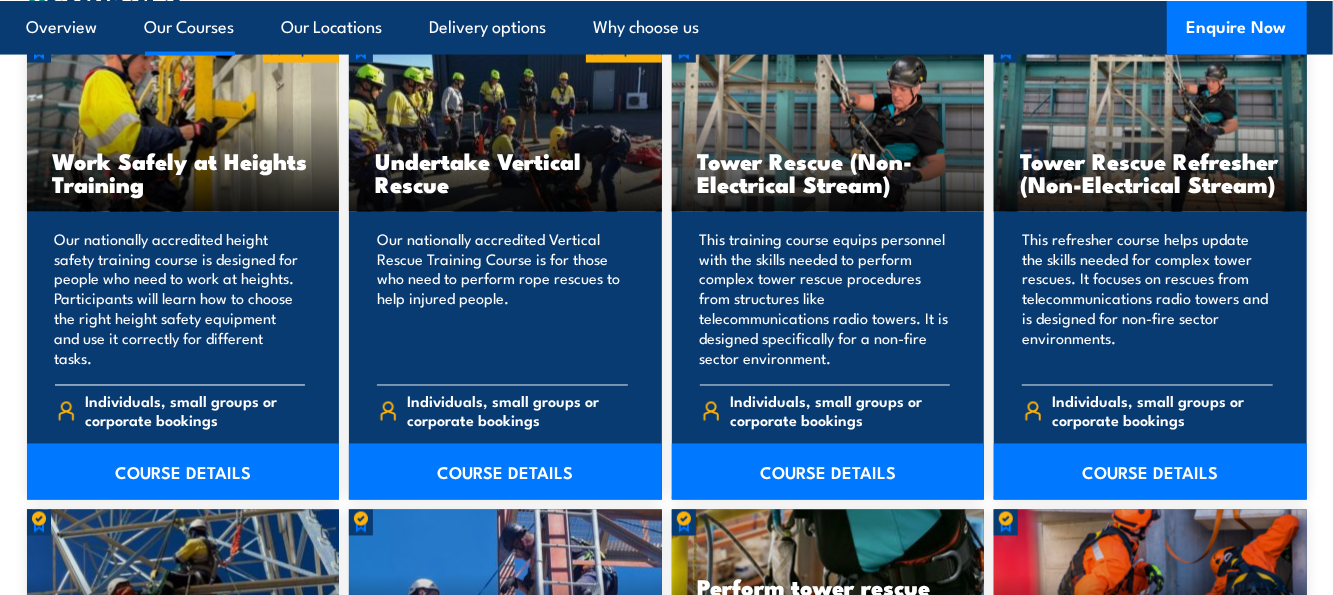 scroll, scrollTop: 1760, scrollLeft: 0, axis: vertical 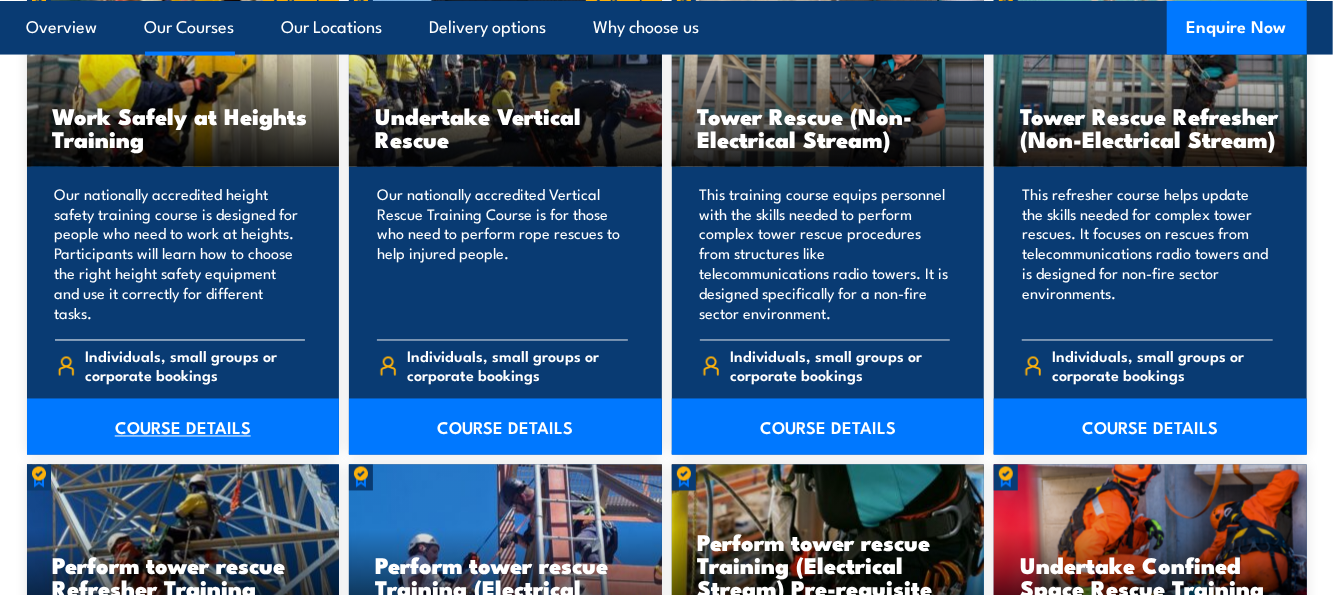 click on "COURSE DETAILS" at bounding box center (183, 427) 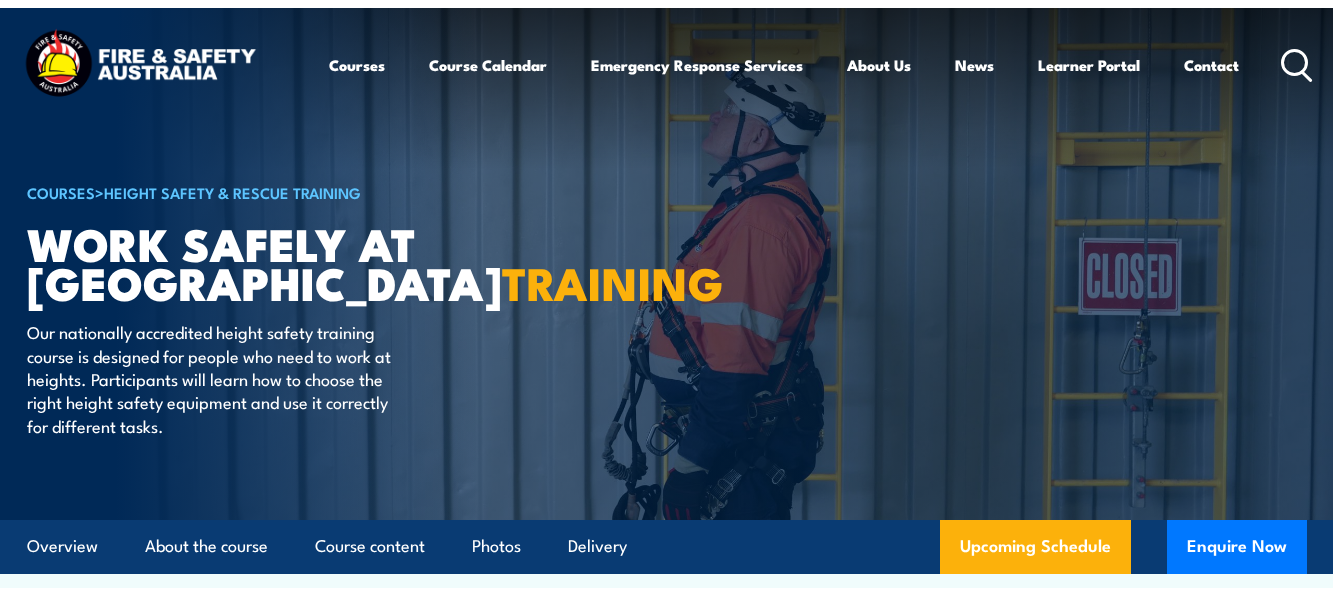scroll, scrollTop: 0, scrollLeft: 0, axis: both 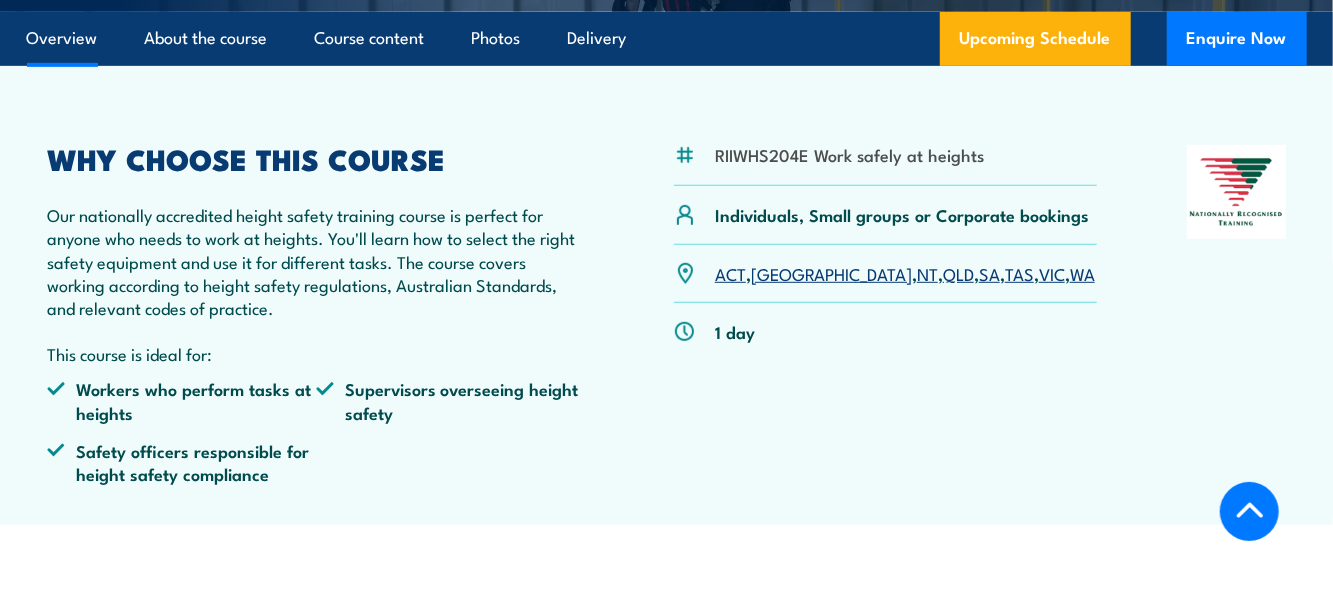 click on "NT" at bounding box center [927, 273] 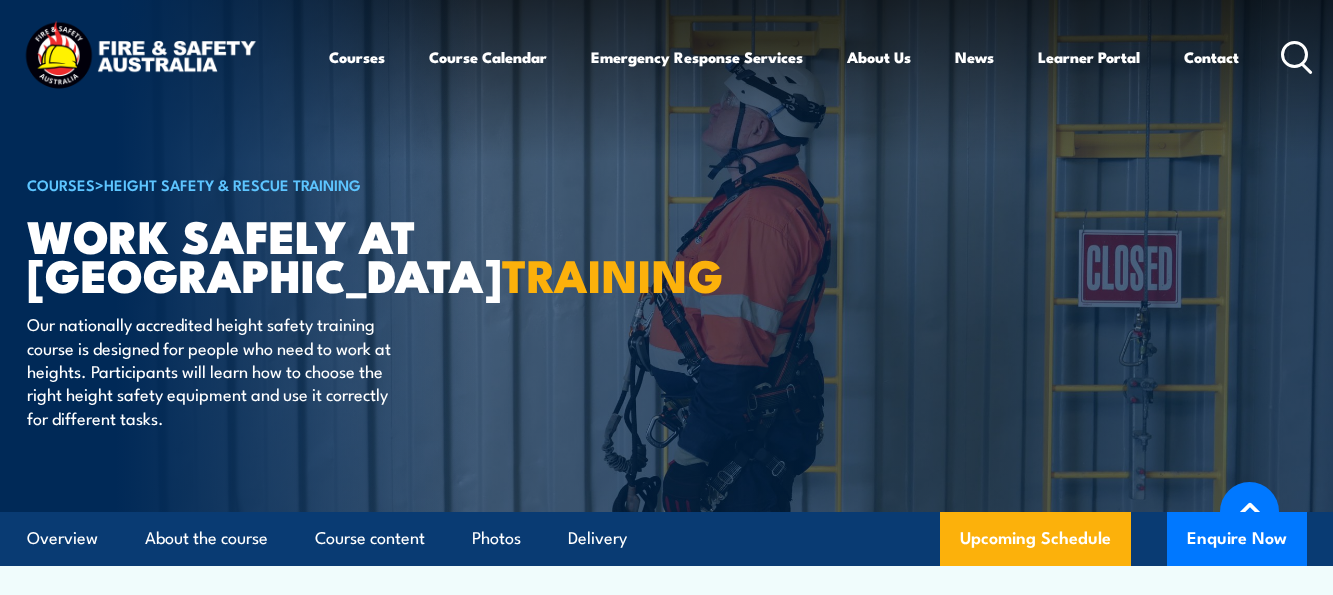 scroll, scrollTop: 2044, scrollLeft: 0, axis: vertical 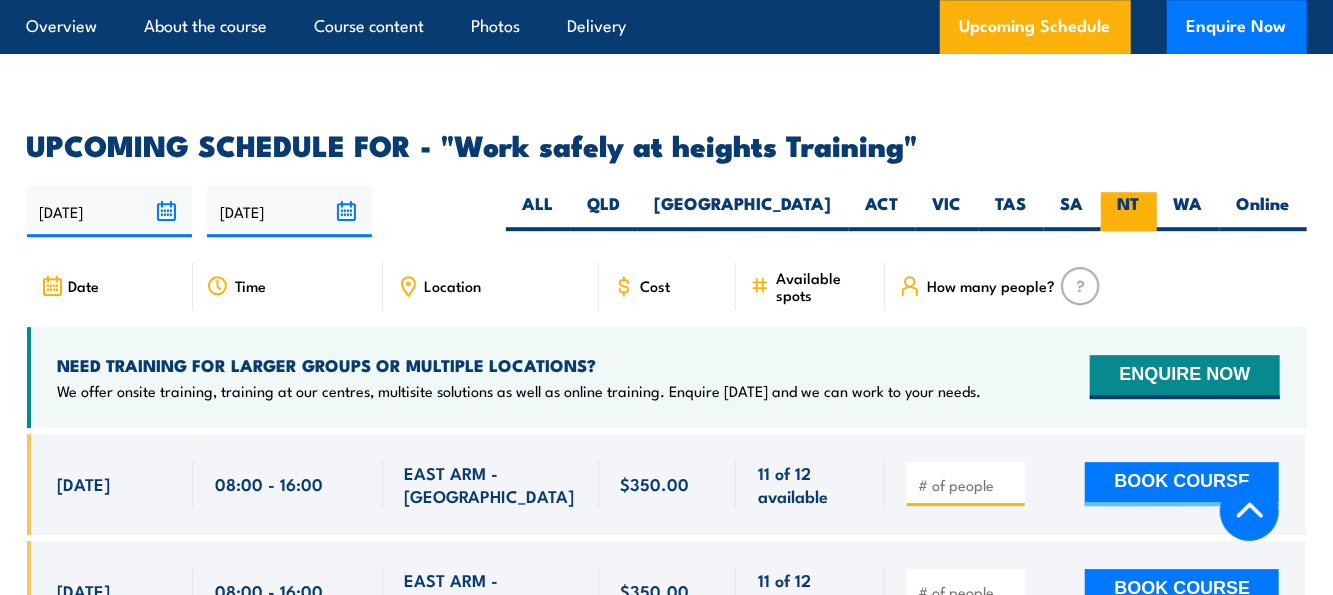 click on "NT" at bounding box center (1129, 211) 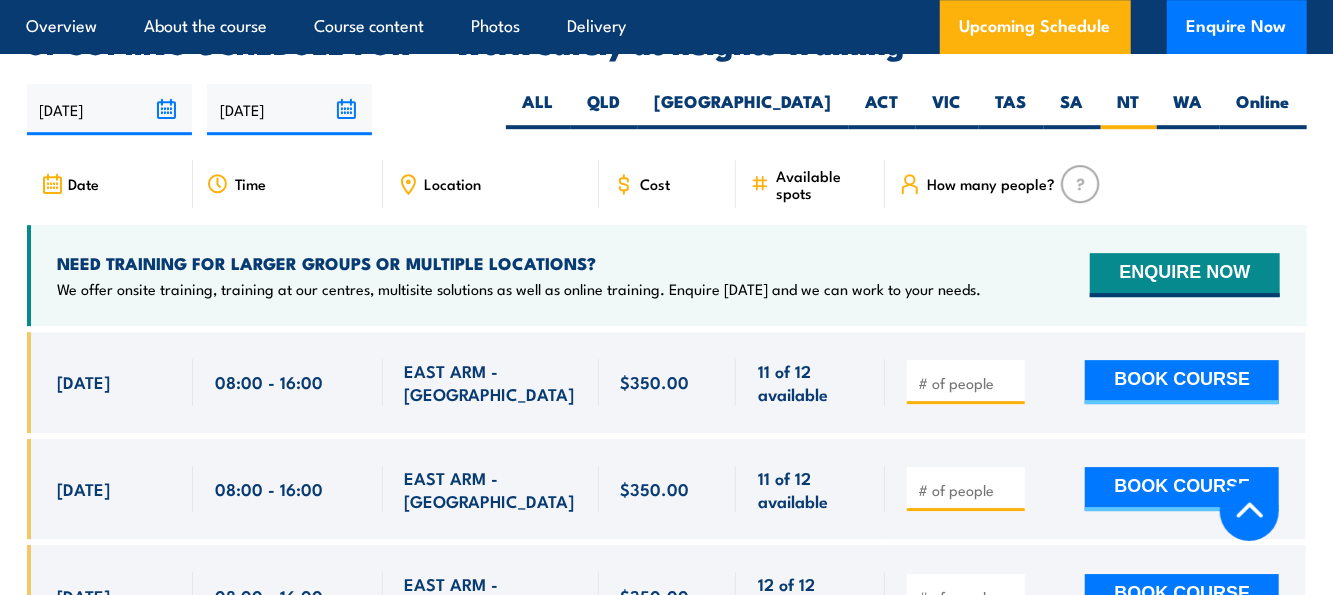 scroll, scrollTop: 2596, scrollLeft: 0, axis: vertical 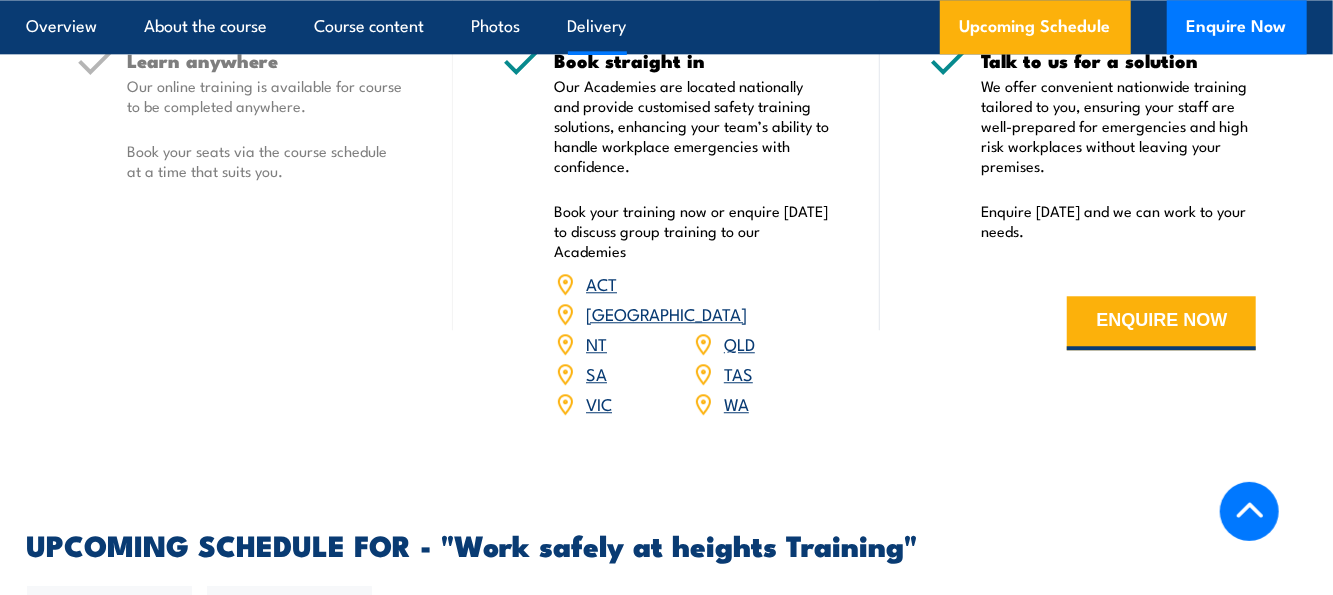 click on "Online
Best for 1 to 12 learners
Learn anywhere
Our online training is available for course to be completed anywhere.
Book your seats via the course schedule at a time that suits you." at bounding box center [240, 147] 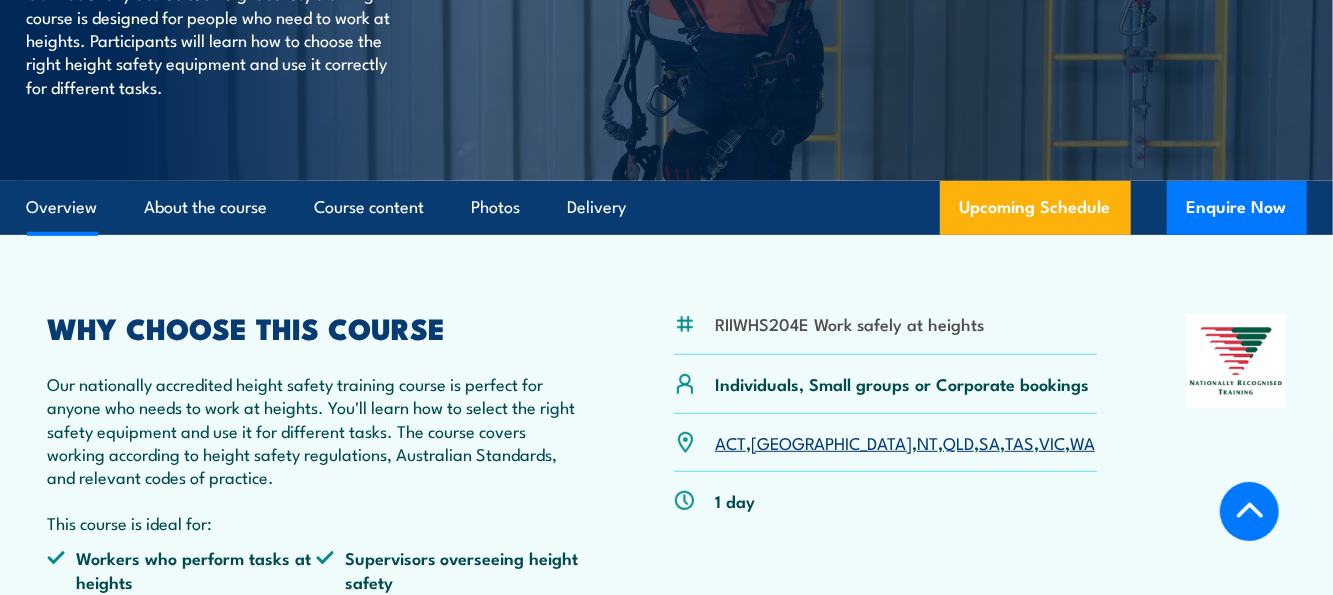 scroll, scrollTop: 0, scrollLeft: 0, axis: both 